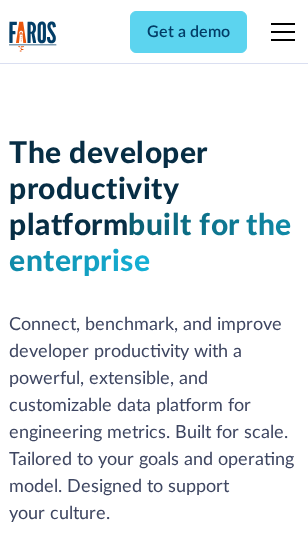 scroll, scrollTop: 0, scrollLeft: 0, axis: both 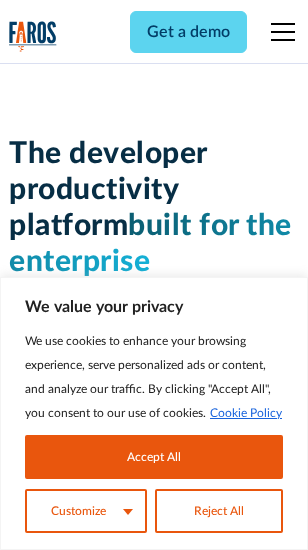 click on "Accept All" at bounding box center (154, 457) 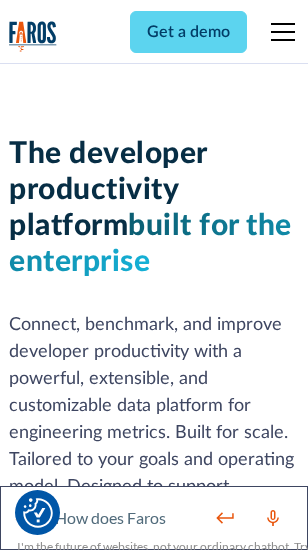 scroll, scrollTop: 301, scrollLeft: 0, axis: vertical 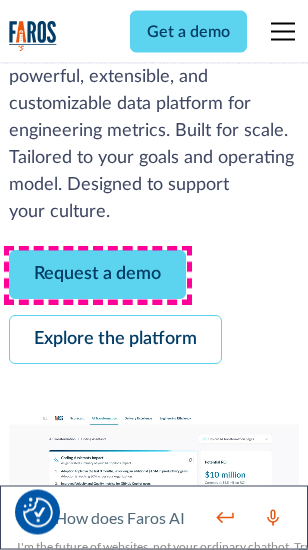 click on "Request a demo" at bounding box center (97, 275) 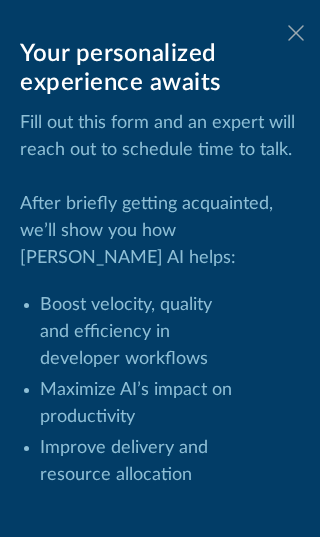 click 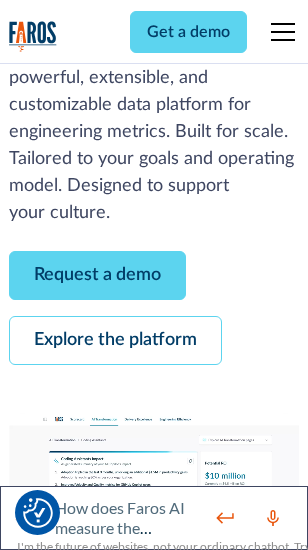 scroll, scrollTop: 366, scrollLeft: 0, axis: vertical 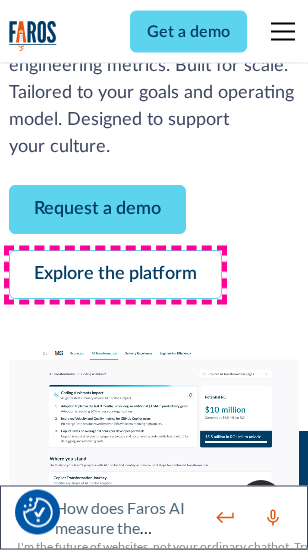 click on "Explore the platform" at bounding box center [115, 275] 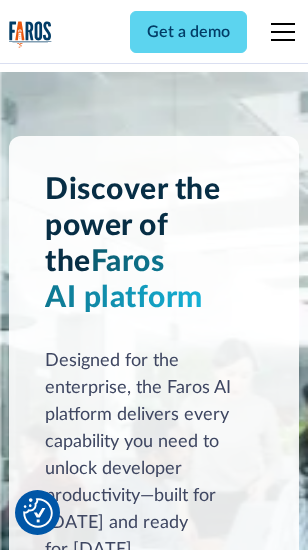 scroll, scrollTop: 15242, scrollLeft: 0, axis: vertical 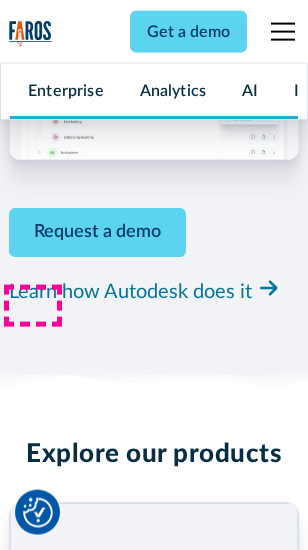 click on "Pricing" at bounding box center (33, 2512) 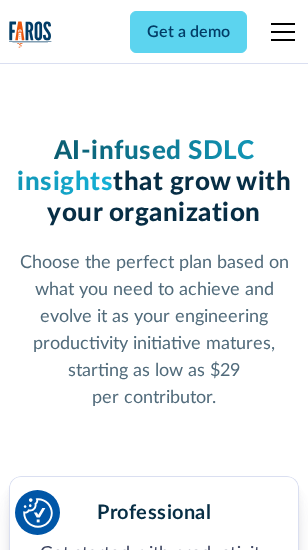 scroll, scrollTop: 3178, scrollLeft: 0, axis: vertical 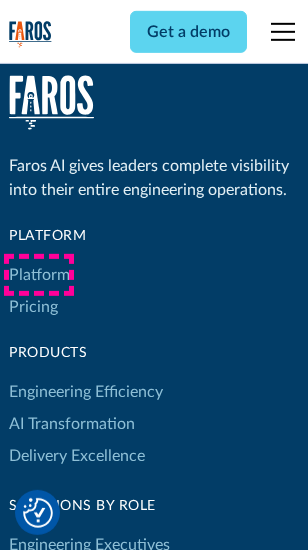 click on "Platform" at bounding box center (39, 275) 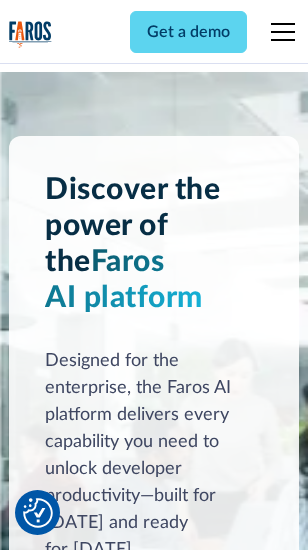 scroll, scrollTop: 15884, scrollLeft: 0, axis: vertical 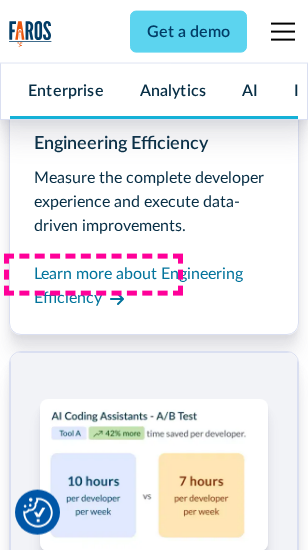 click on "Coding Assistant Impact" at bounding box center (94, 2481) 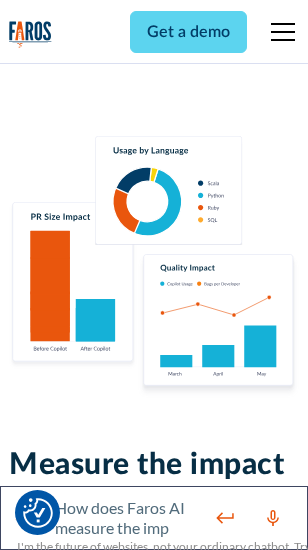 scroll, scrollTop: 12710, scrollLeft: 0, axis: vertical 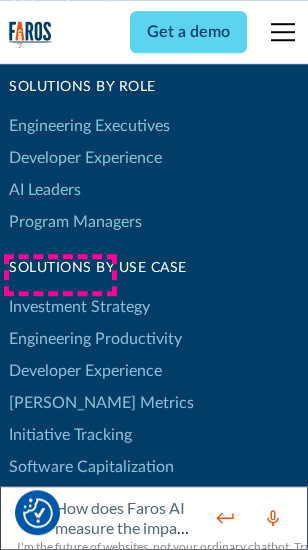 click on "[PERSON_NAME] Metrics" at bounding box center [101, 403] 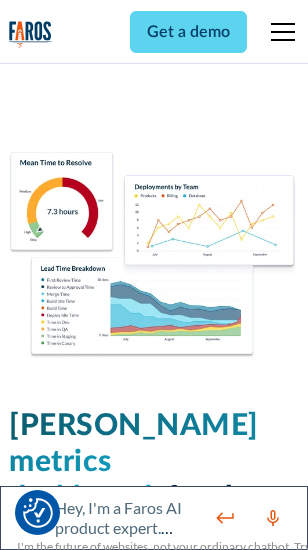 scroll, scrollTop: 9824, scrollLeft: 0, axis: vertical 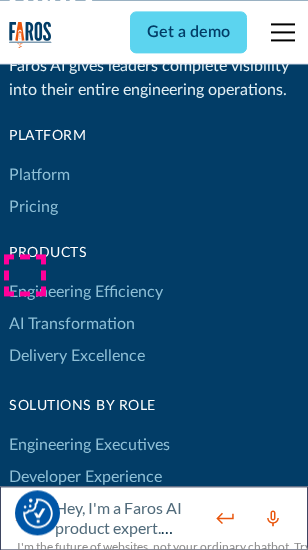 click on "Blog" at bounding box center [24, 939] 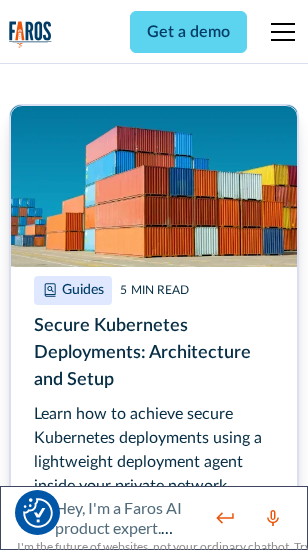 scroll, scrollTop: 8933, scrollLeft: 0, axis: vertical 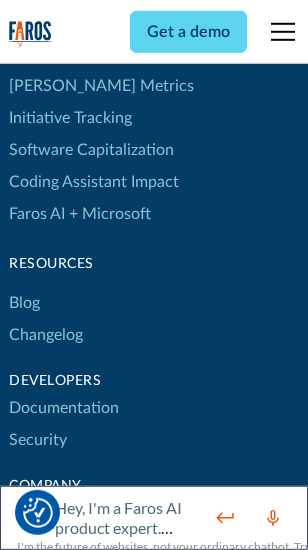 click on "Changelog" at bounding box center [46, 335] 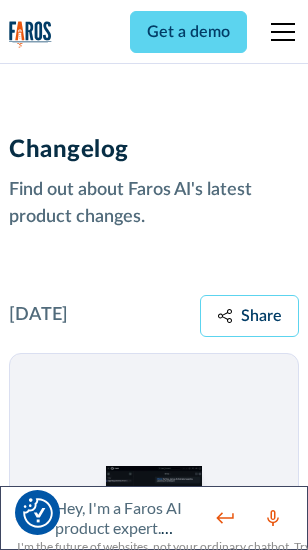 scroll, scrollTop: 24124, scrollLeft: 0, axis: vertical 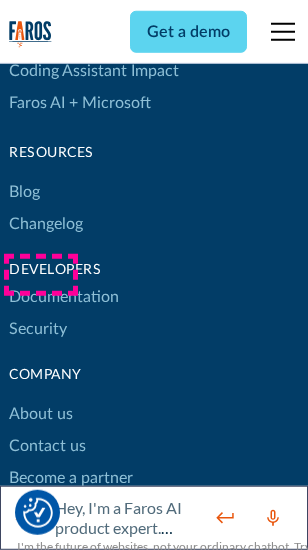 click on "About us" at bounding box center [41, 414] 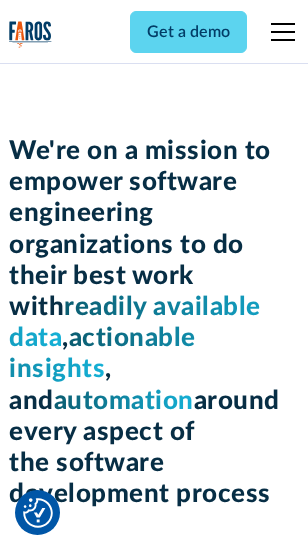 scroll, scrollTop: 6924, scrollLeft: 0, axis: vertical 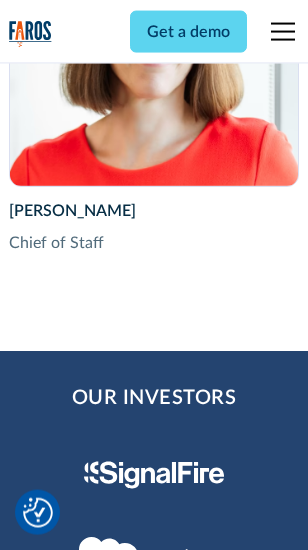 click on "Contact us" at bounding box center (47, 2782) 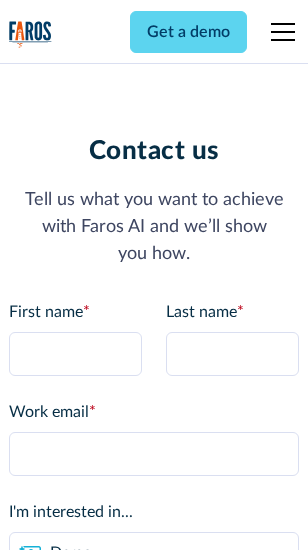 scroll, scrollTop: 0, scrollLeft: 0, axis: both 